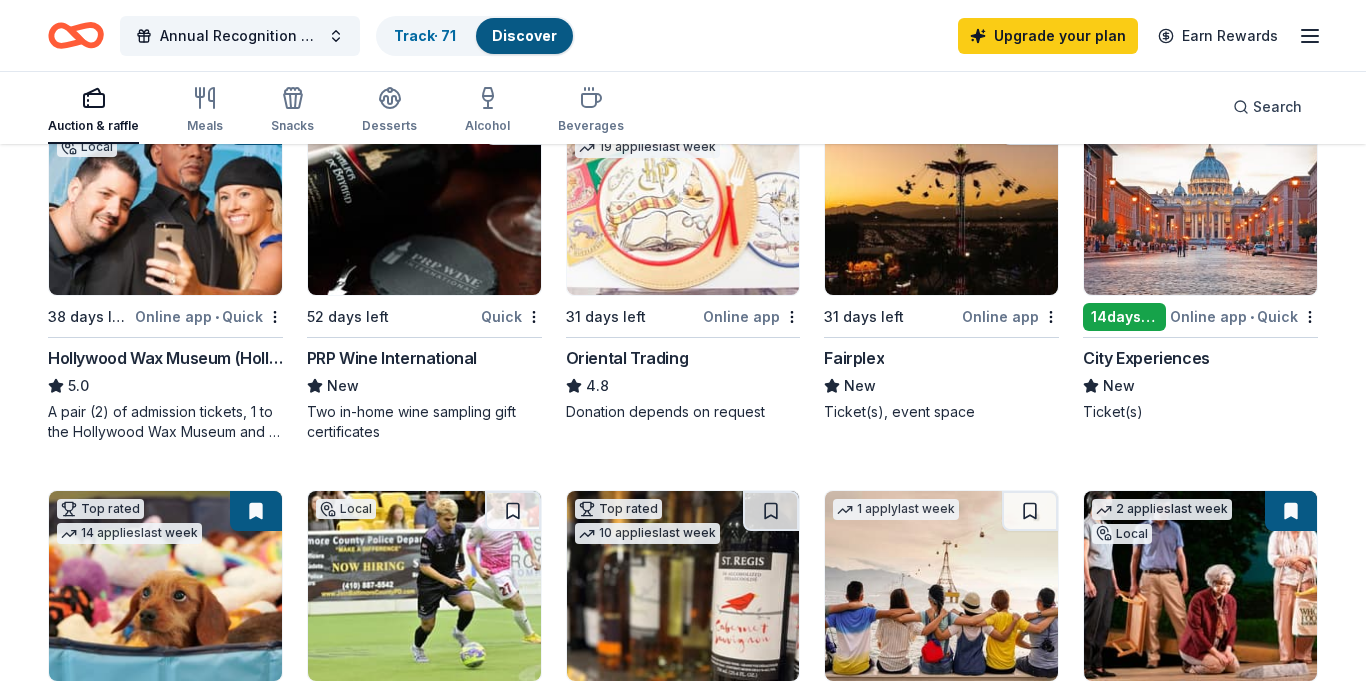scroll, scrollTop: 265, scrollLeft: 0, axis: vertical 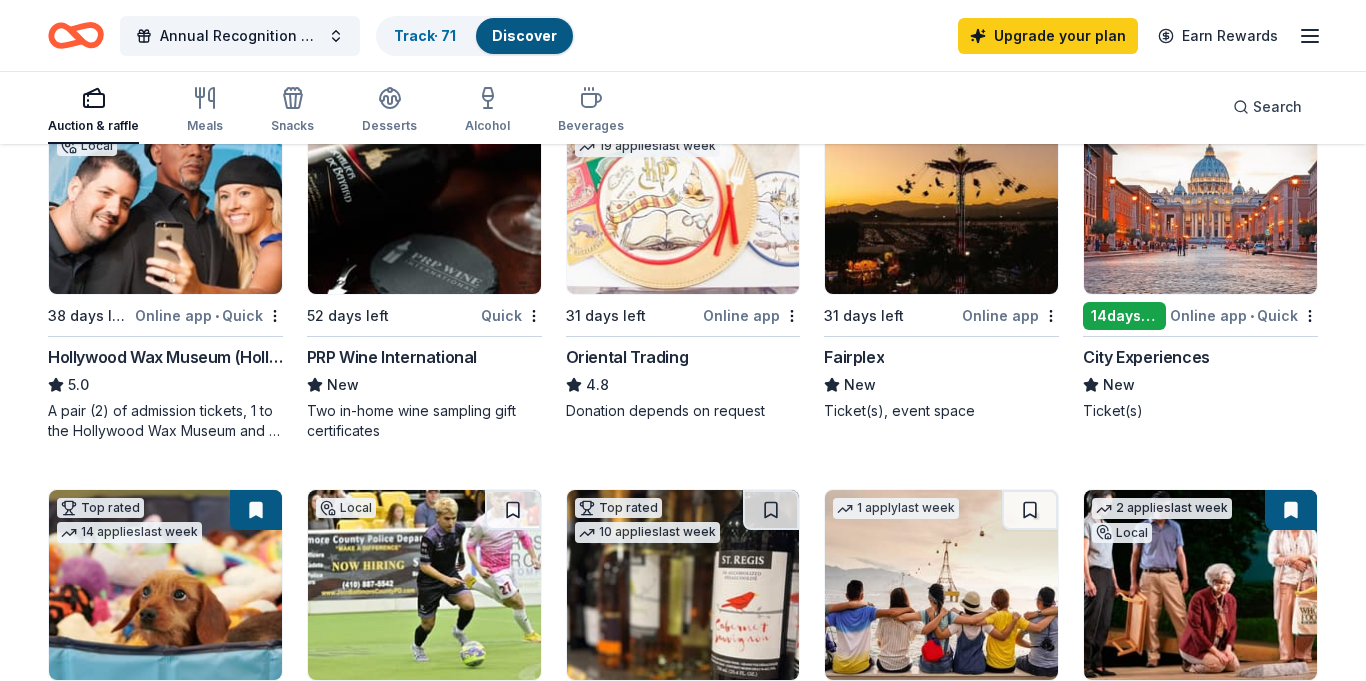 click on "Online app" at bounding box center [1010, 315] 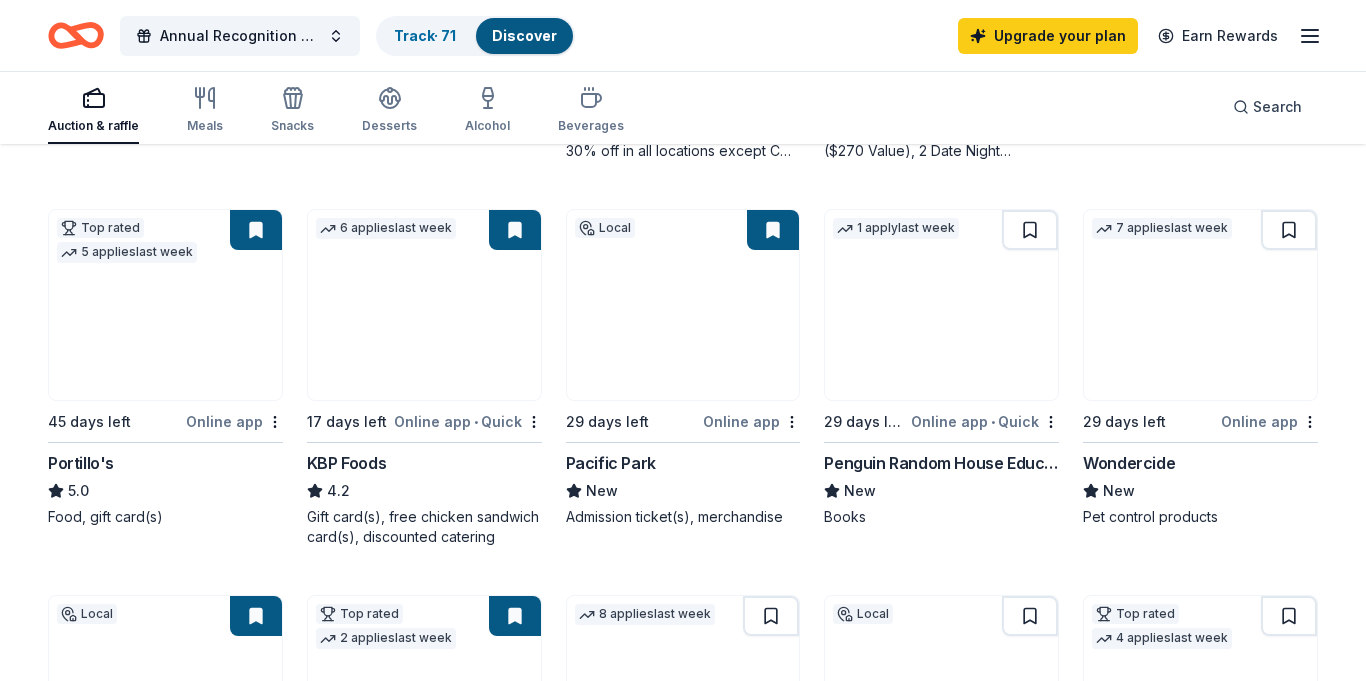 scroll, scrollTop: 935, scrollLeft: 0, axis: vertical 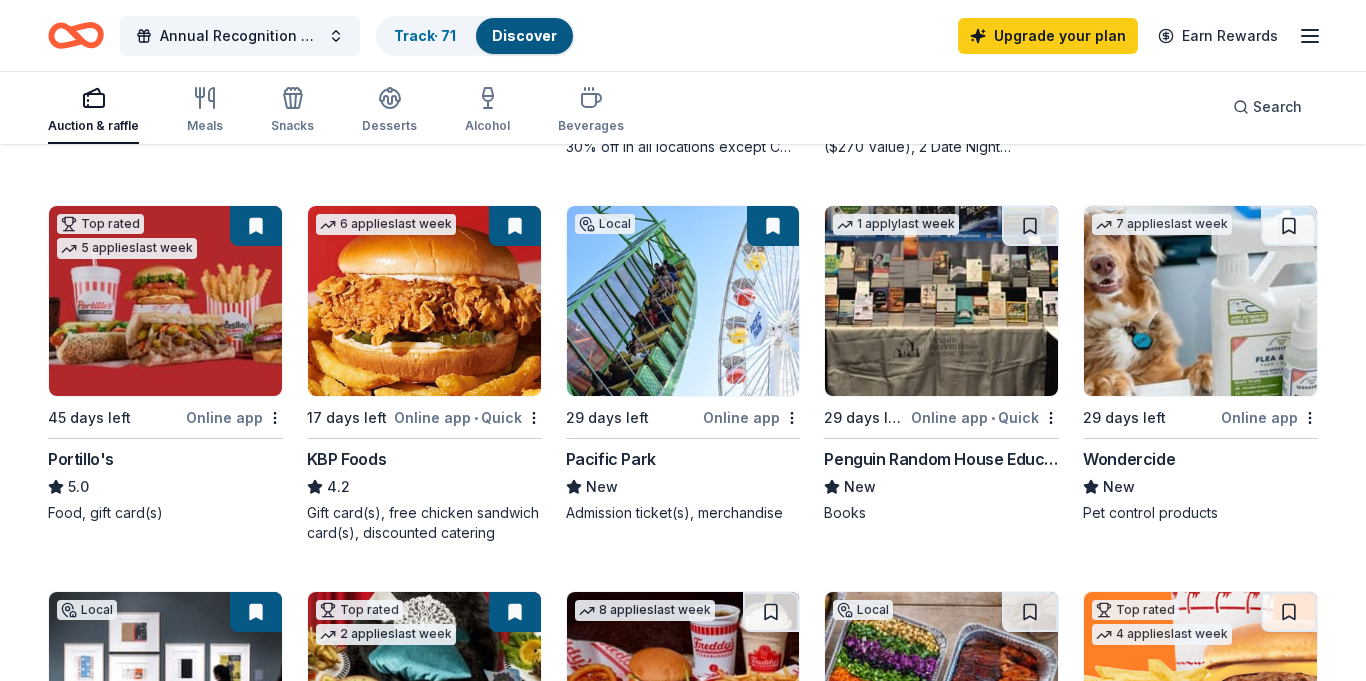 click on "KBP Foods" at bounding box center [346, 459] 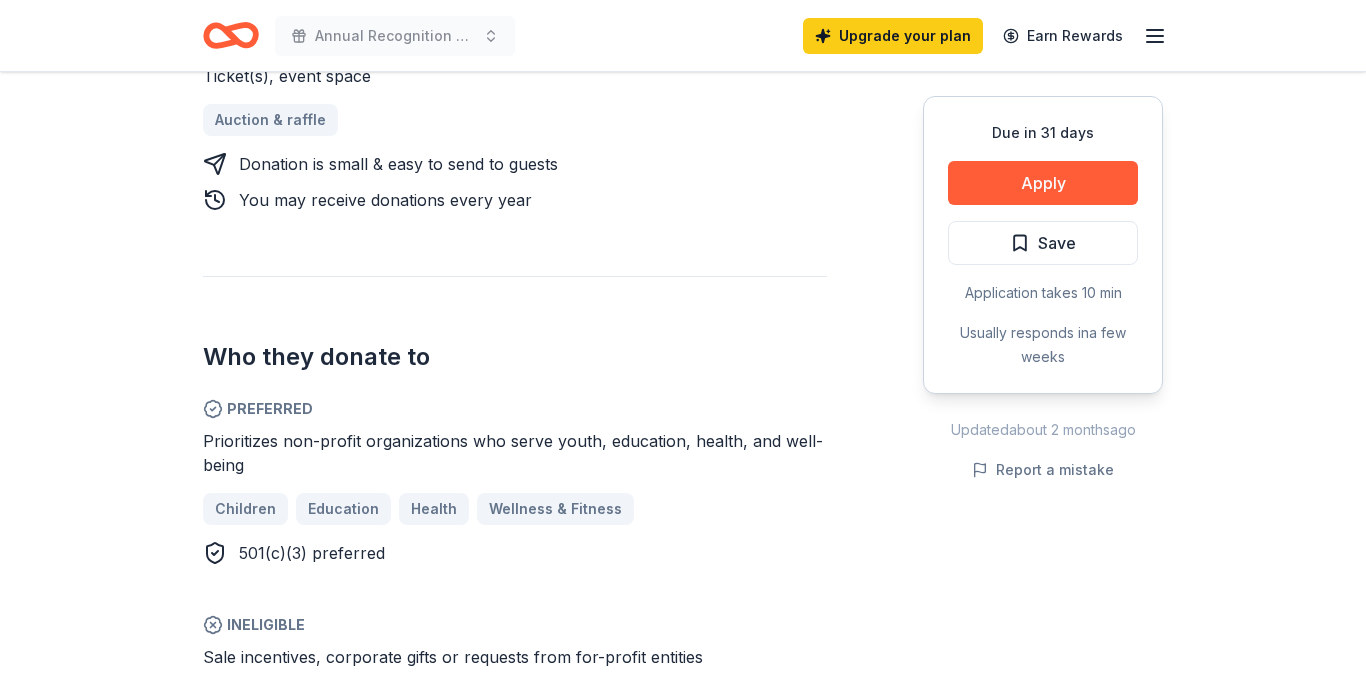 scroll, scrollTop: 911, scrollLeft: 0, axis: vertical 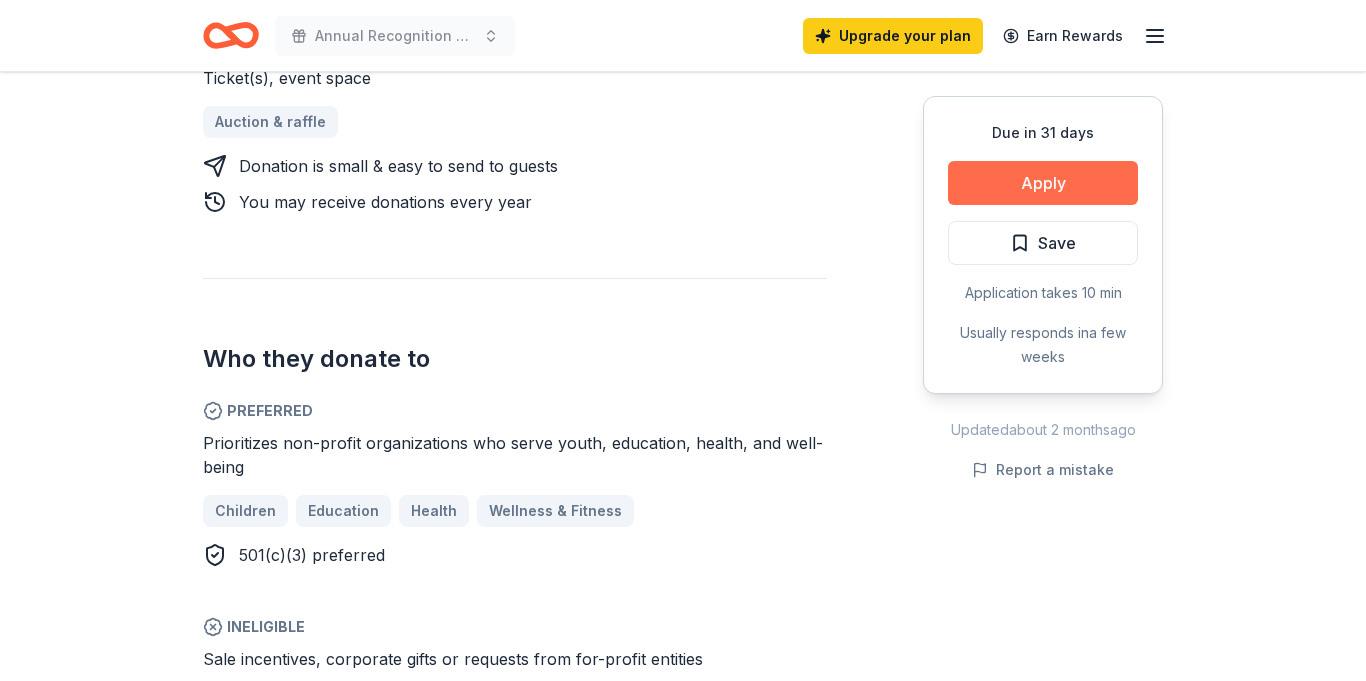 click on "Apply" at bounding box center (1043, 183) 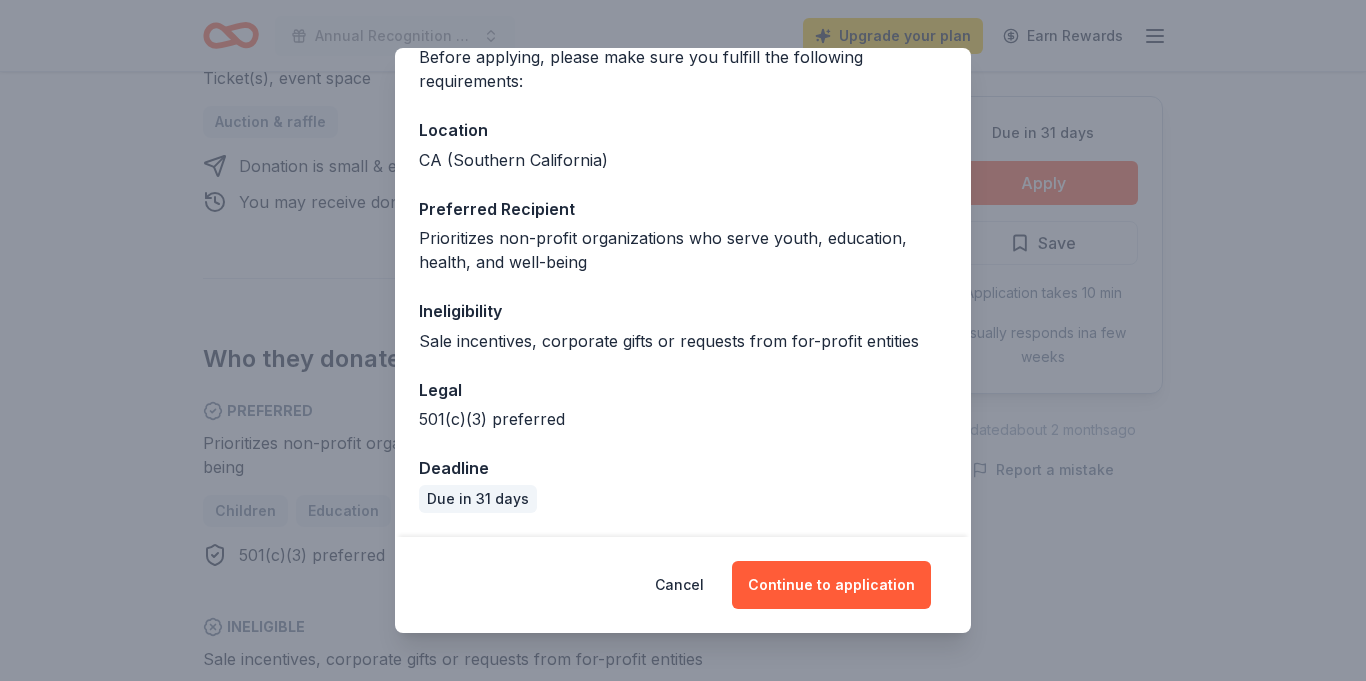scroll, scrollTop: 0, scrollLeft: 0, axis: both 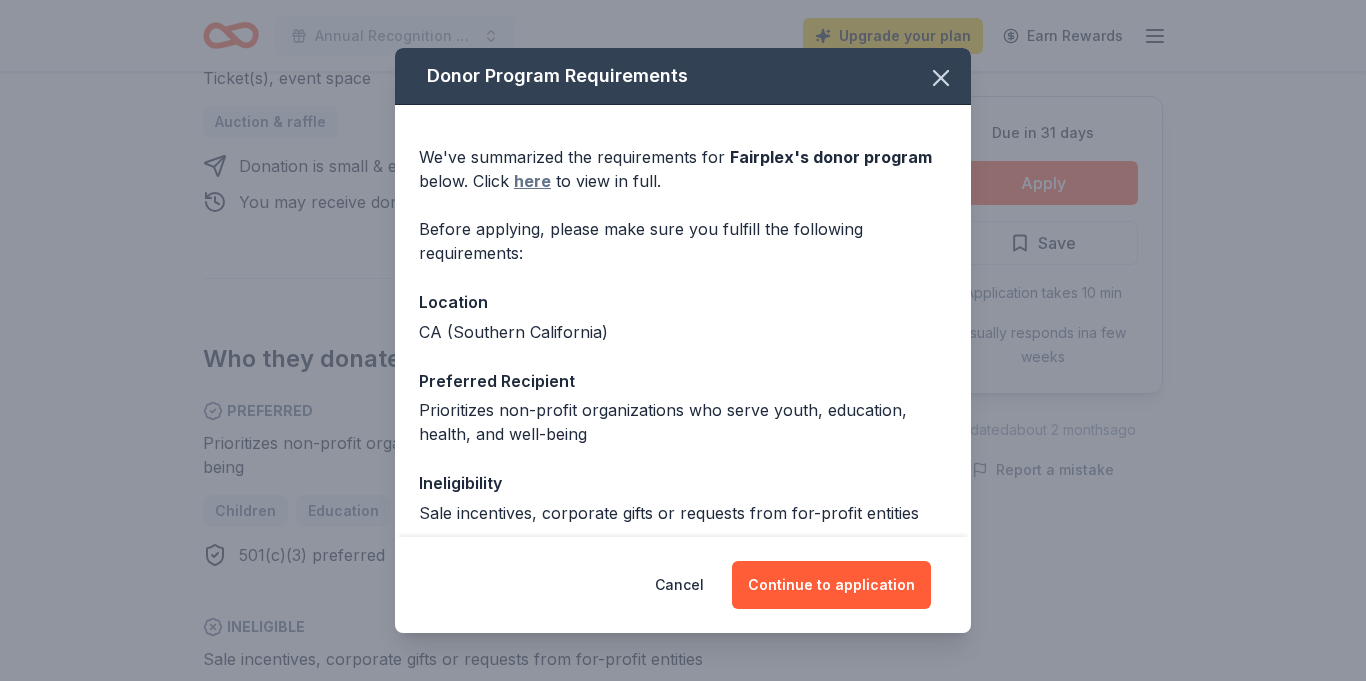 click on "here" at bounding box center [532, 181] 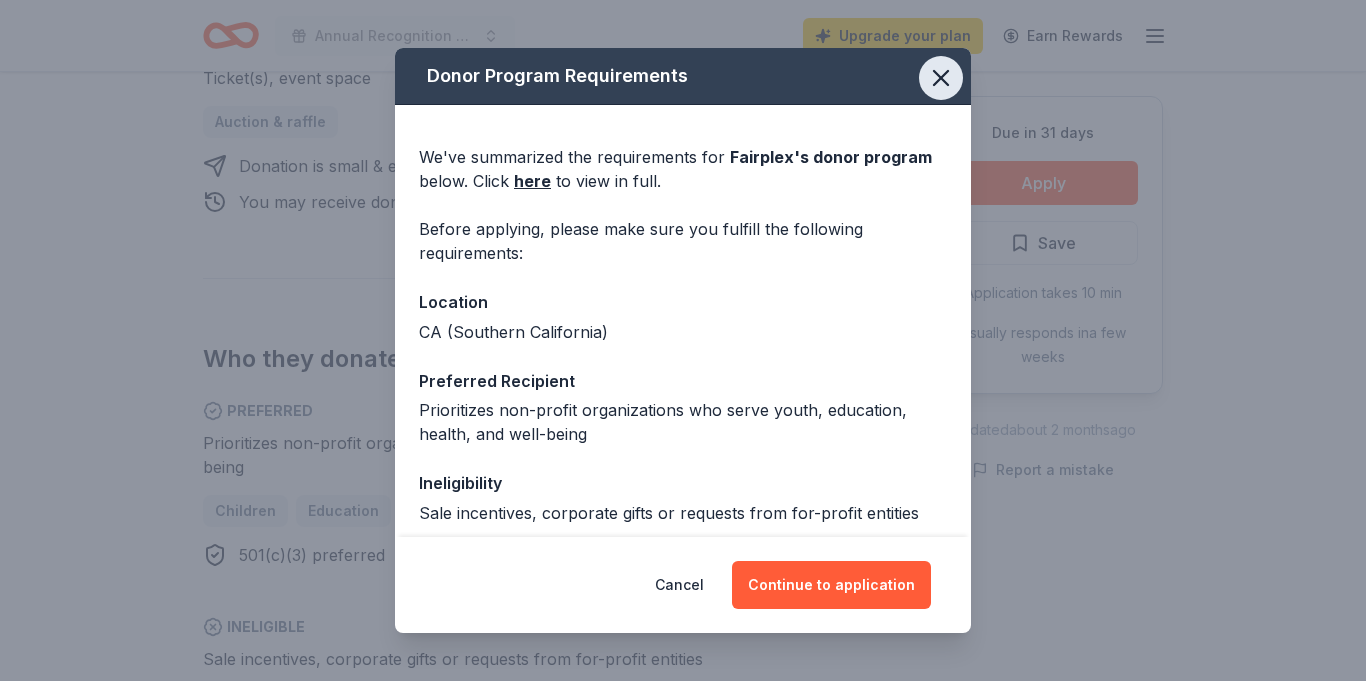 click 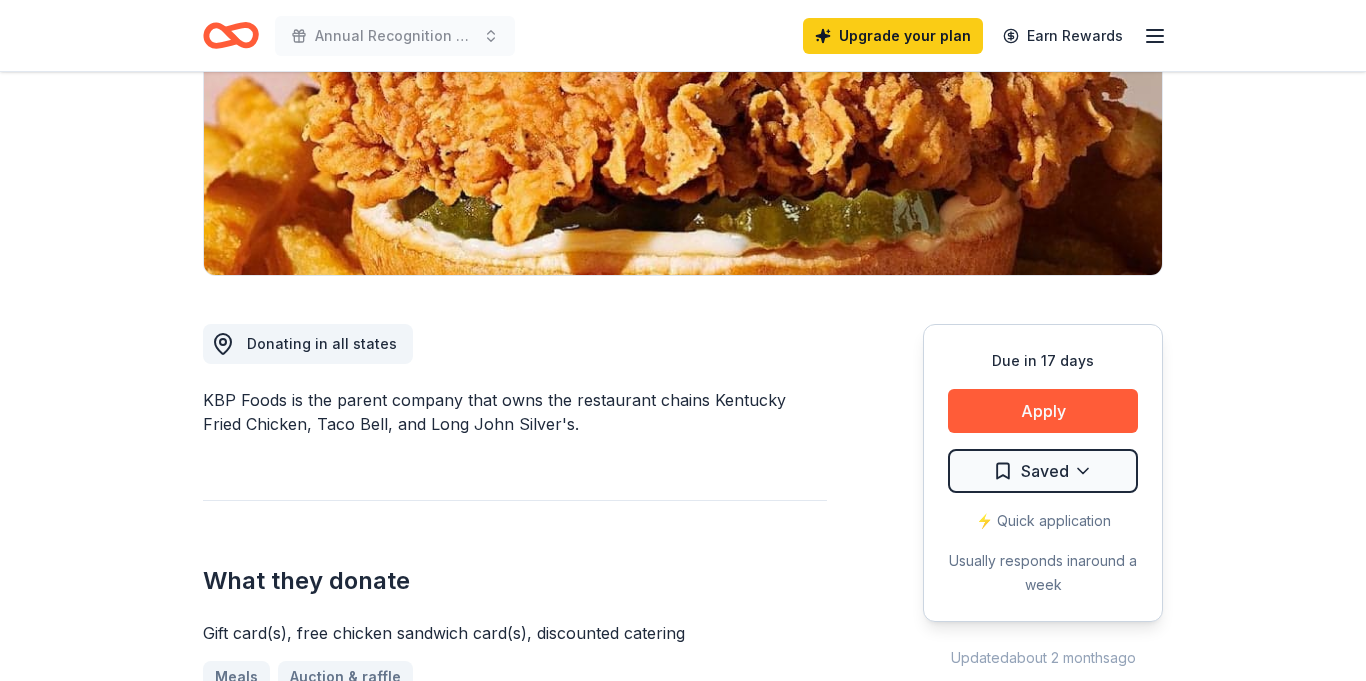 scroll, scrollTop: 337, scrollLeft: 0, axis: vertical 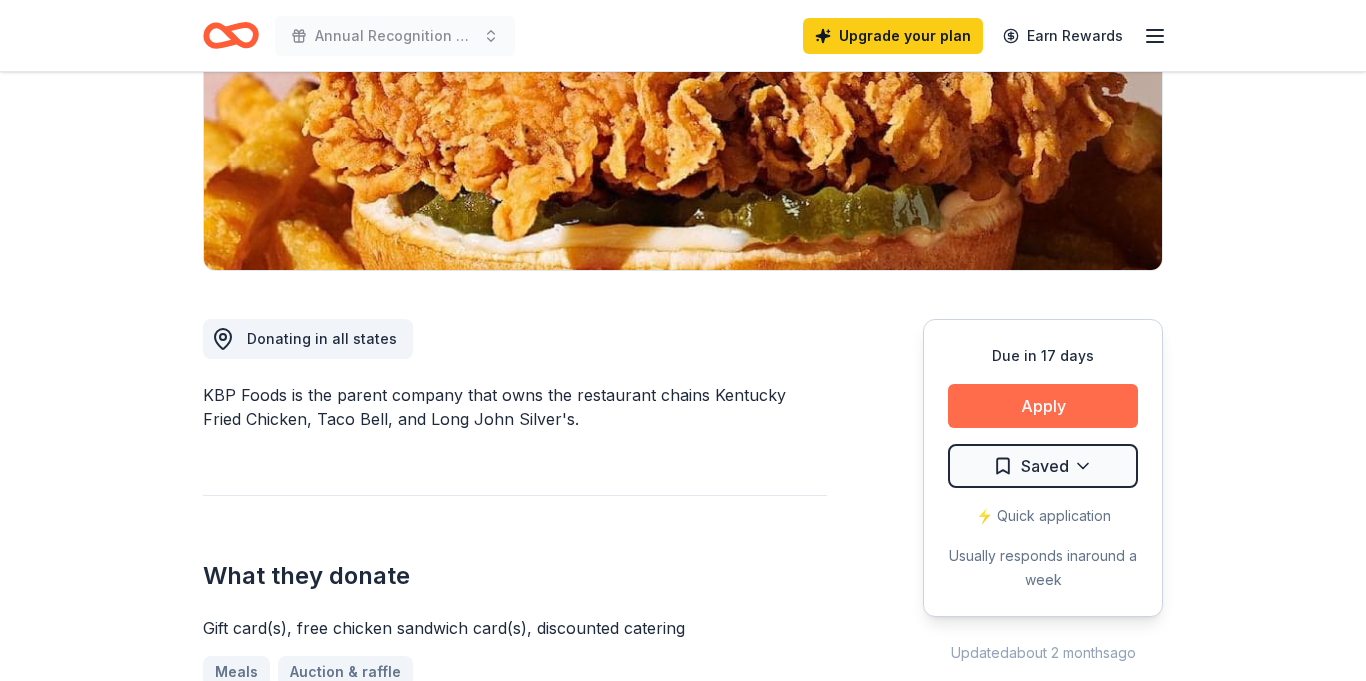 click on "Apply" at bounding box center [1043, 406] 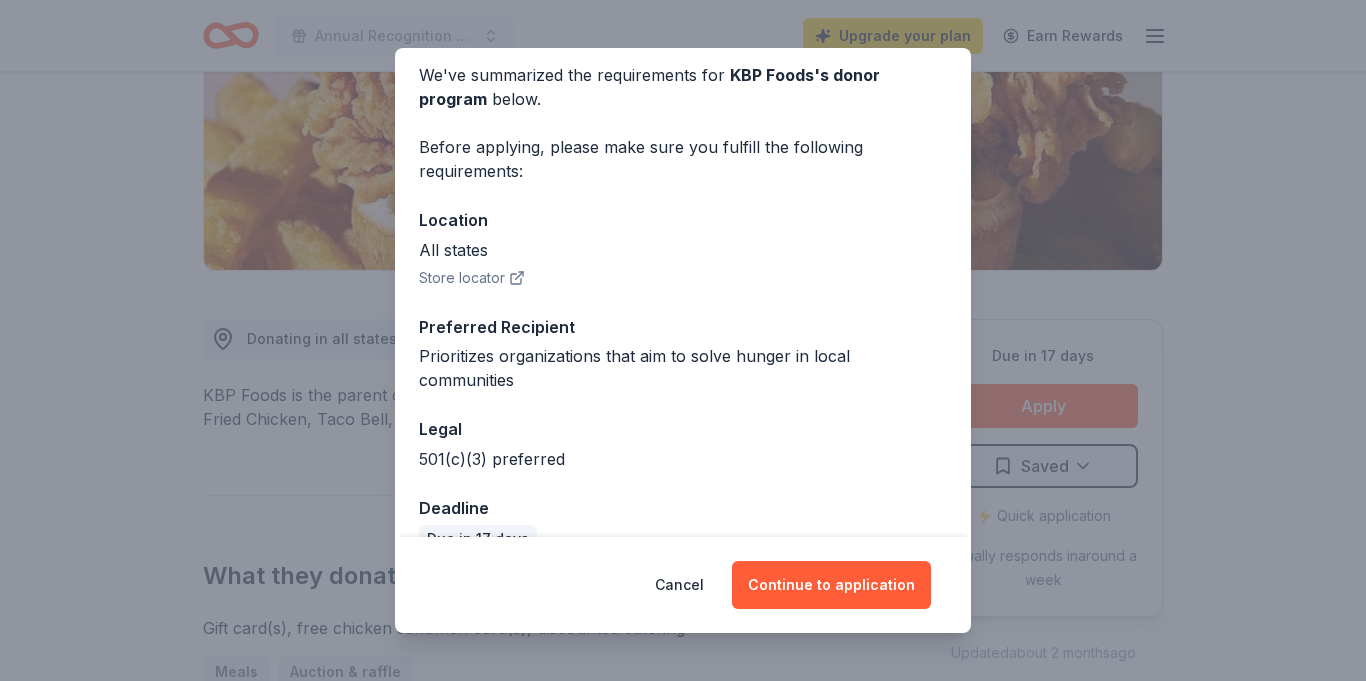 scroll, scrollTop: 98, scrollLeft: 0, axis: vertical 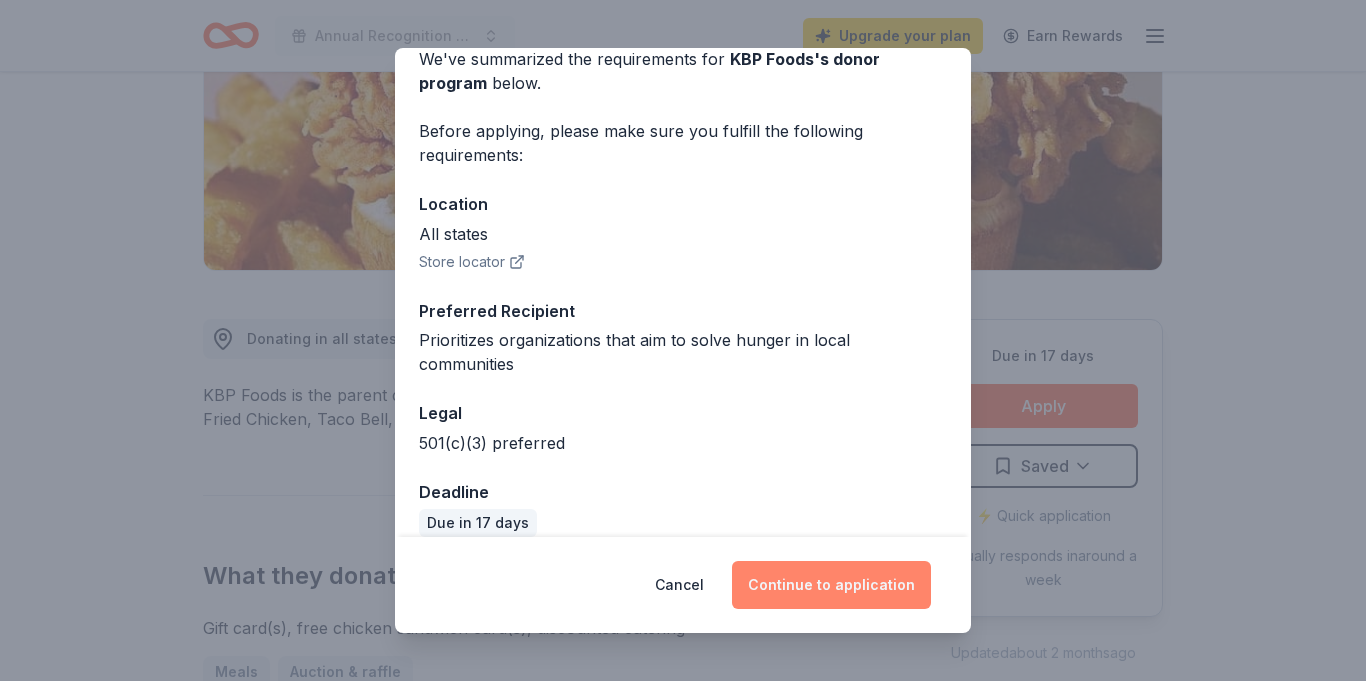 click on "Continue to application" at bounding box center [831, 585] 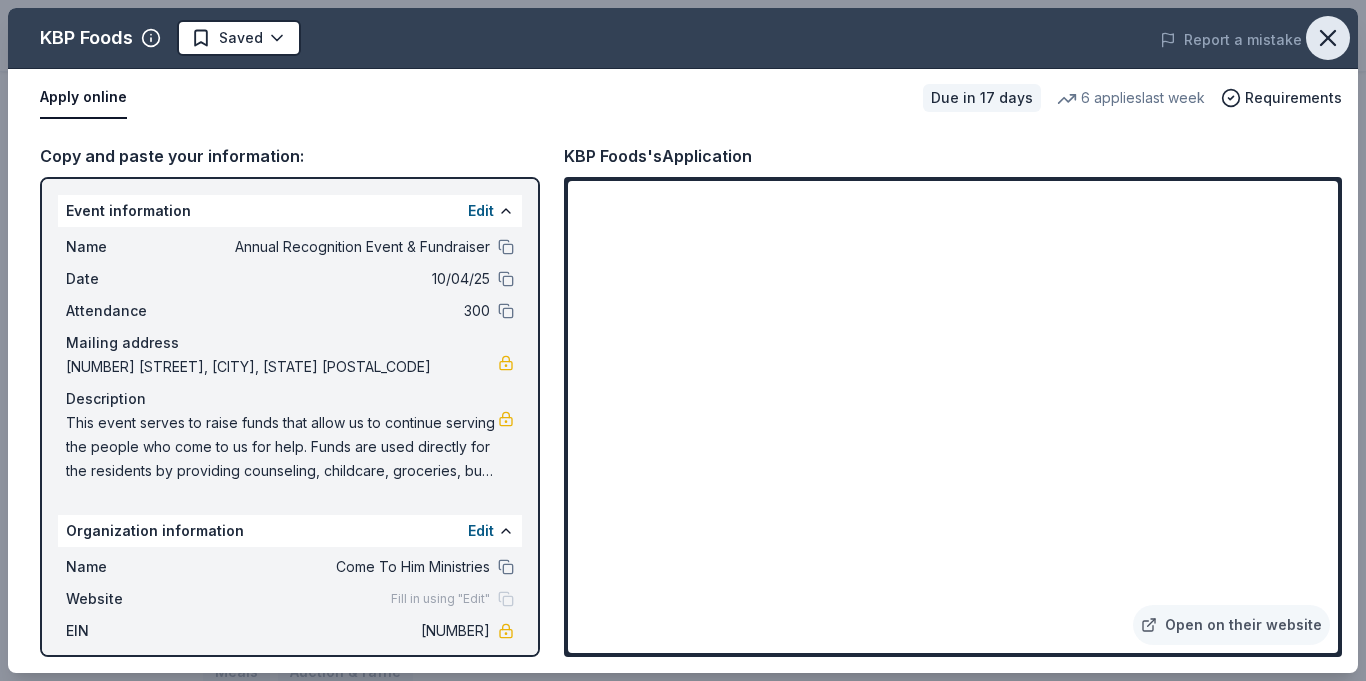click 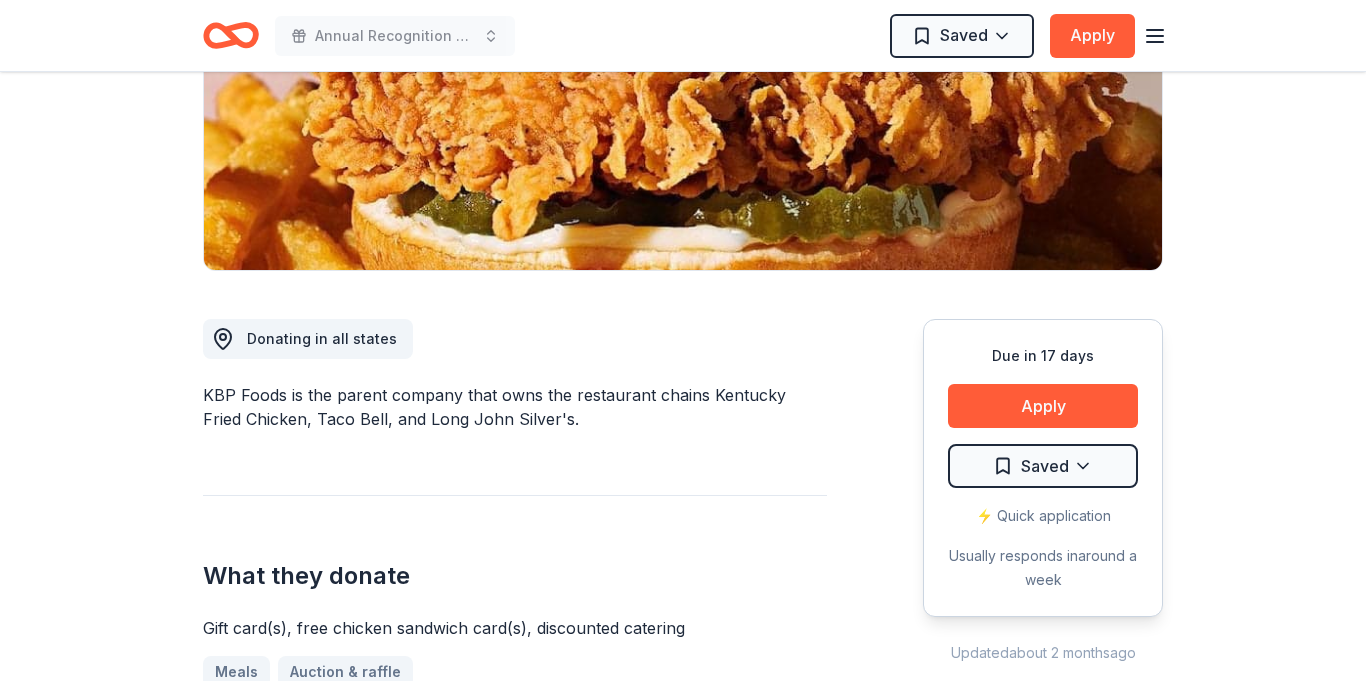 scroll, scrollTop: 0, scrollLeft: 0, axis: both 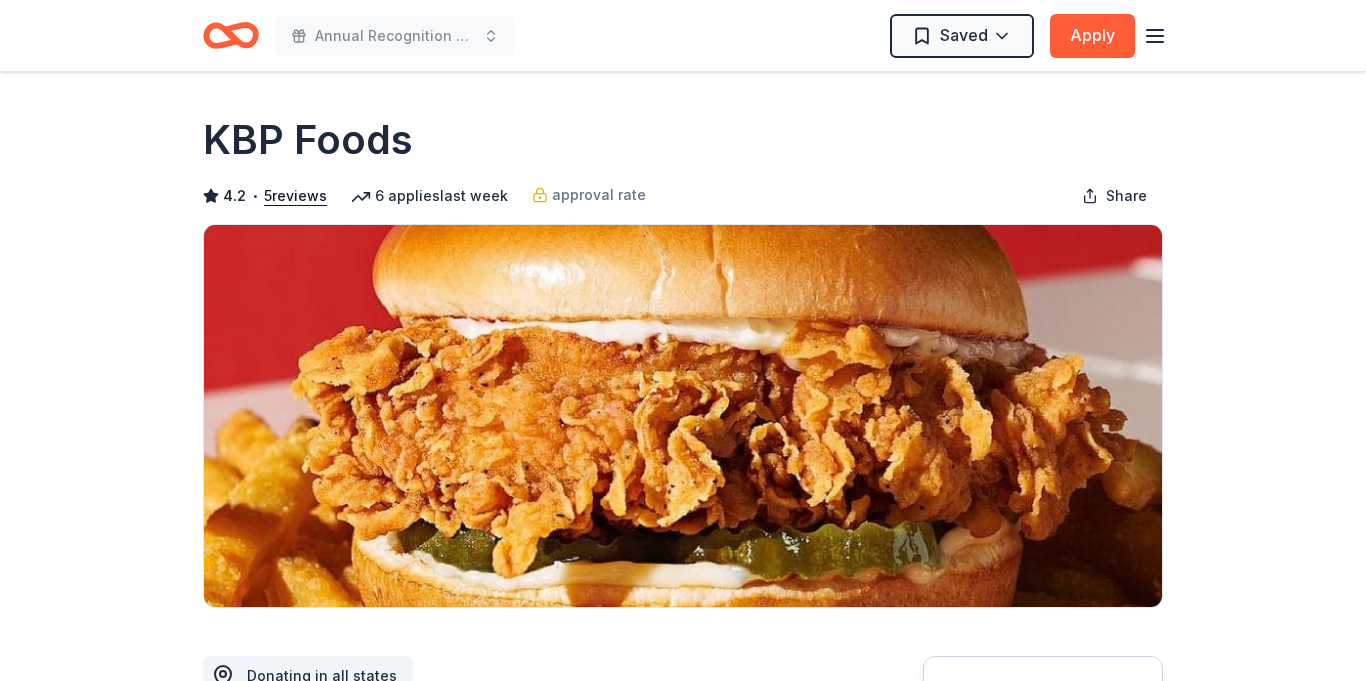 click 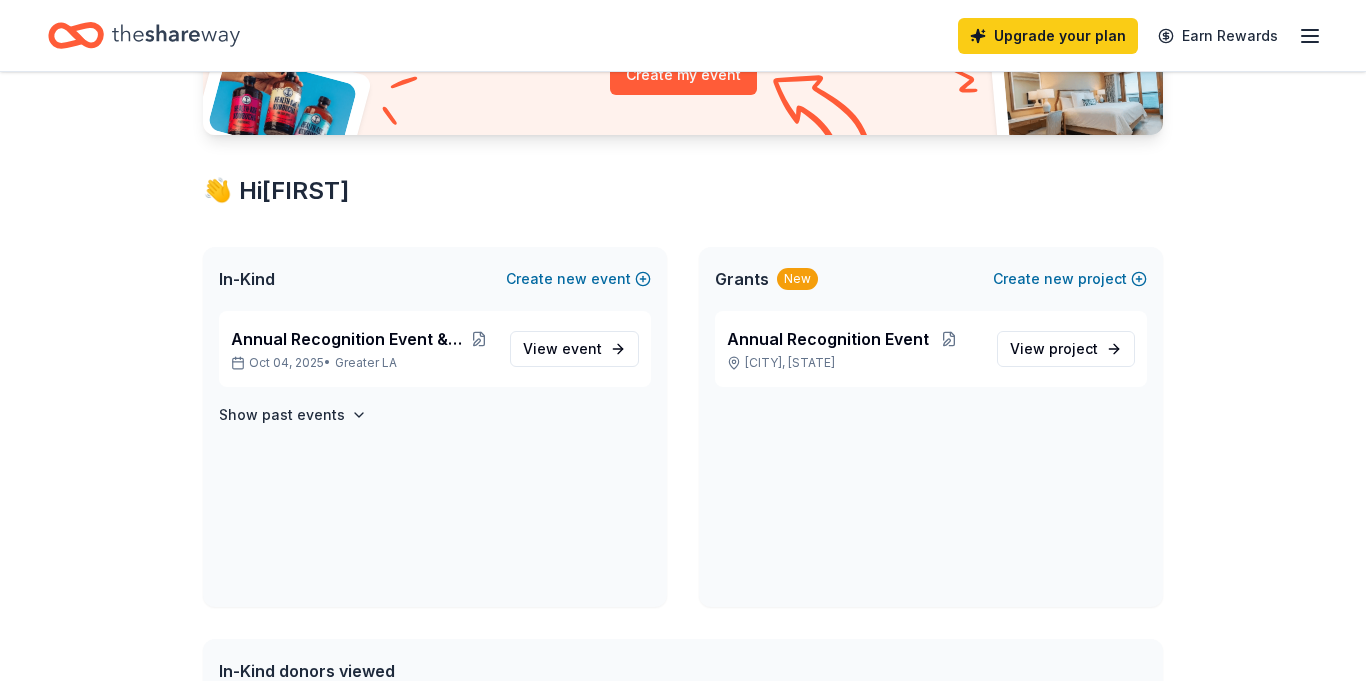 scroll, scrollTop: 329, scrollLeft: 0, axis: vertical 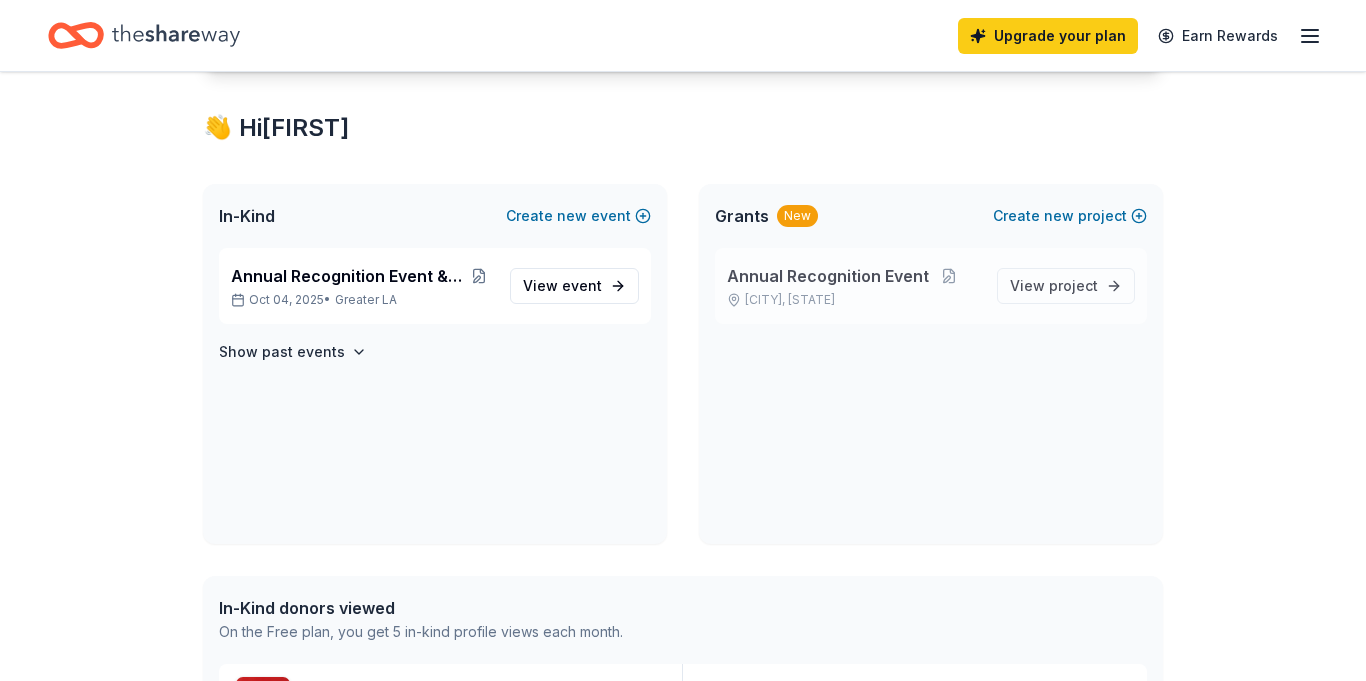 click on "Annual Recognition Event" at bounding box center (828, 276) 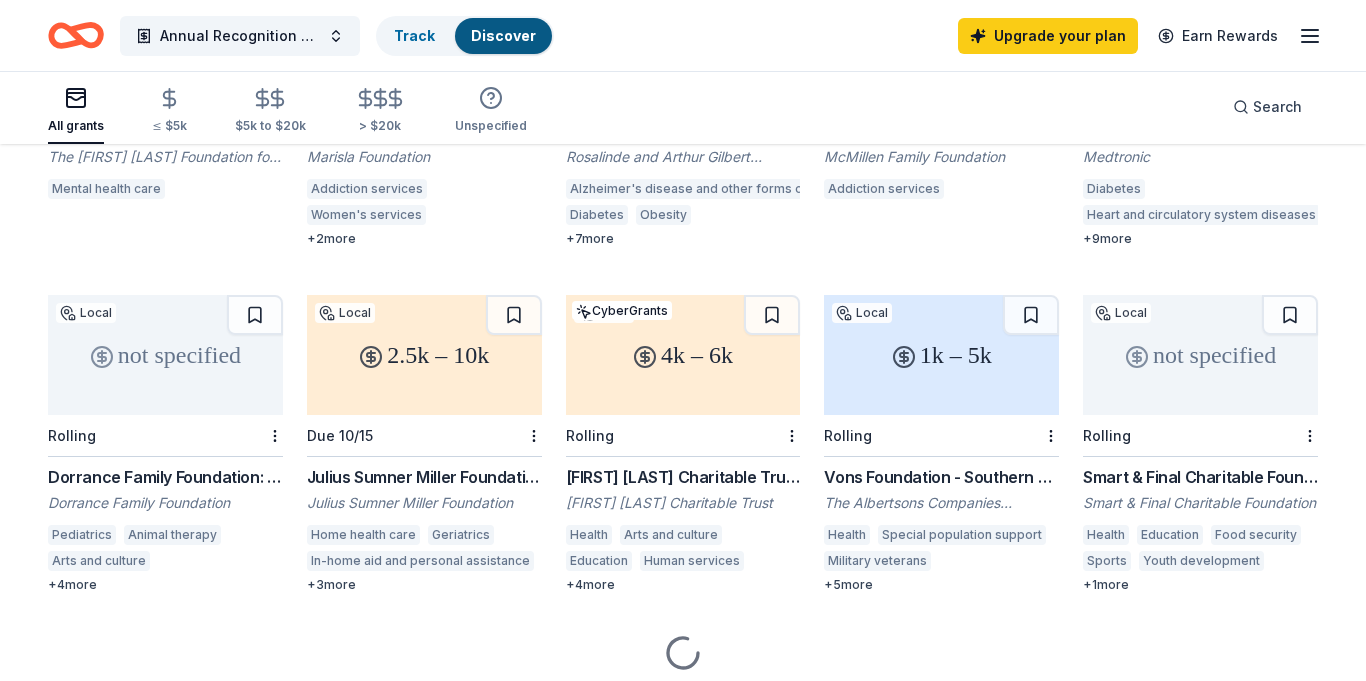 scroll, scrollTop: 391, scrollLeft: 0, axis: vertical 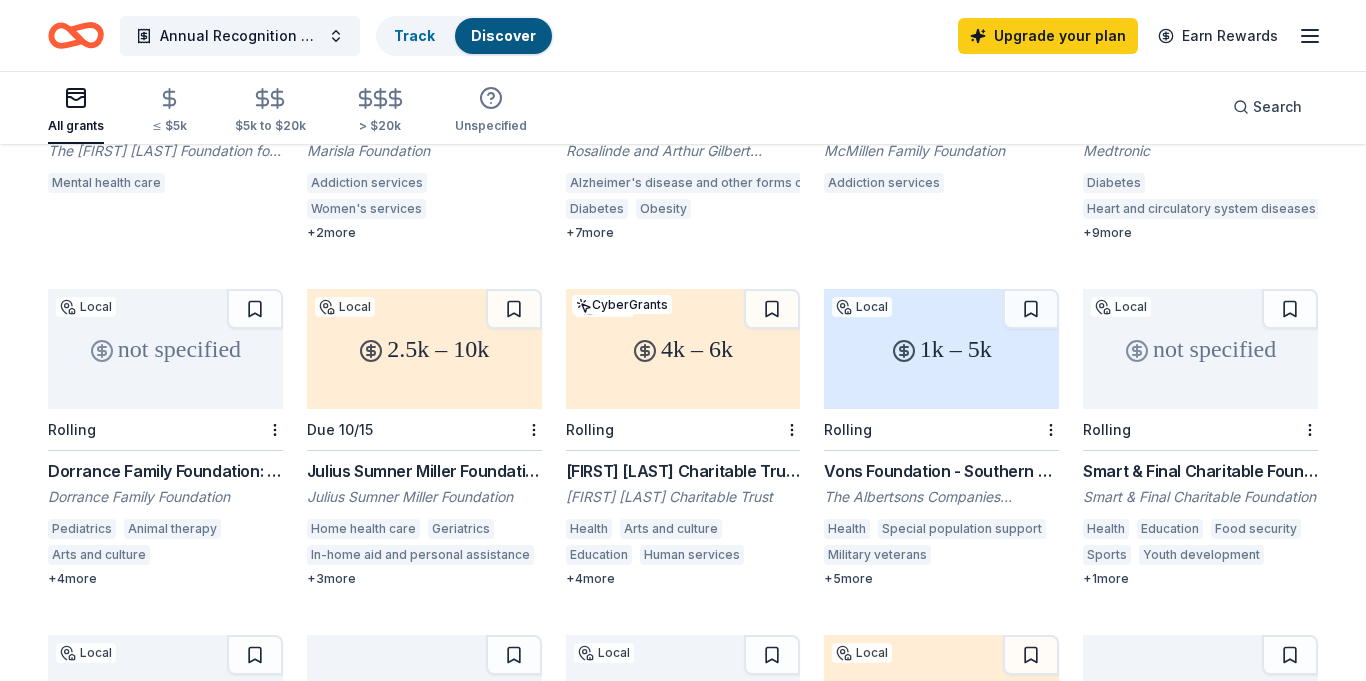 click on "Clyde F. Newton Charitable Trust Two Grant" at bounding box center (683, 471) 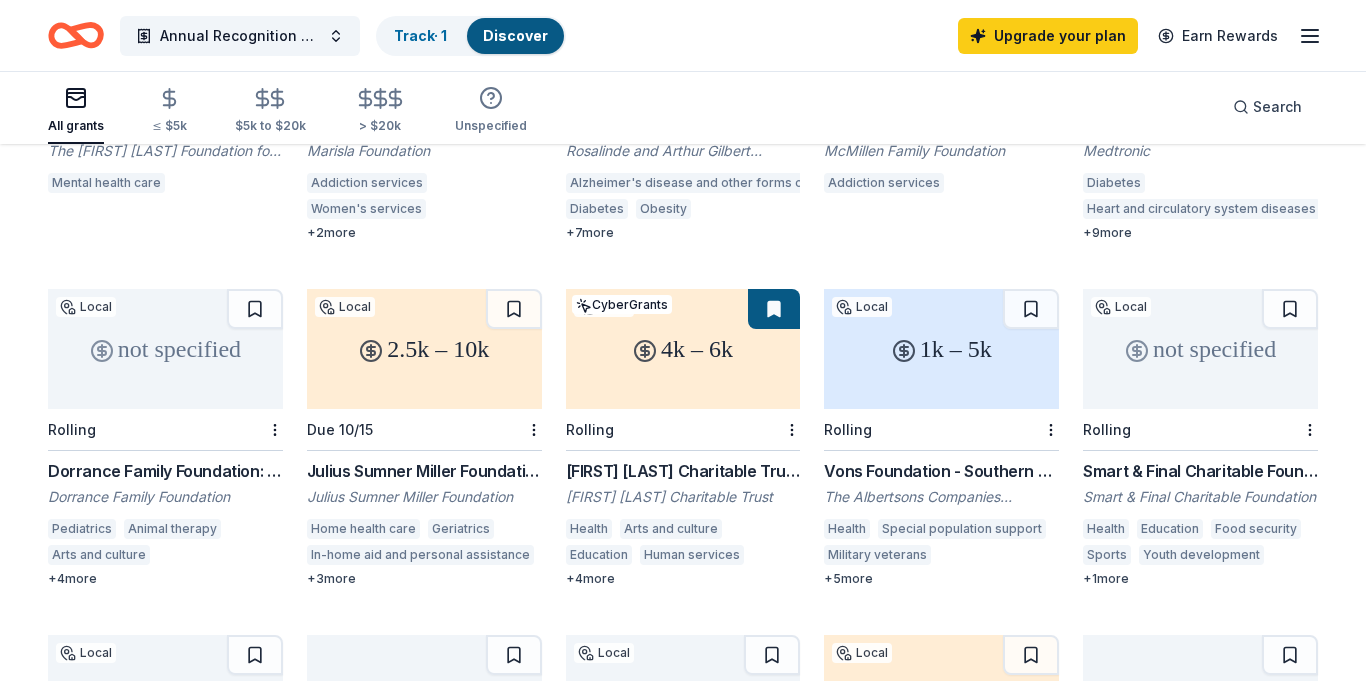 click on "+  5  more" at bounding box center (941, 579) 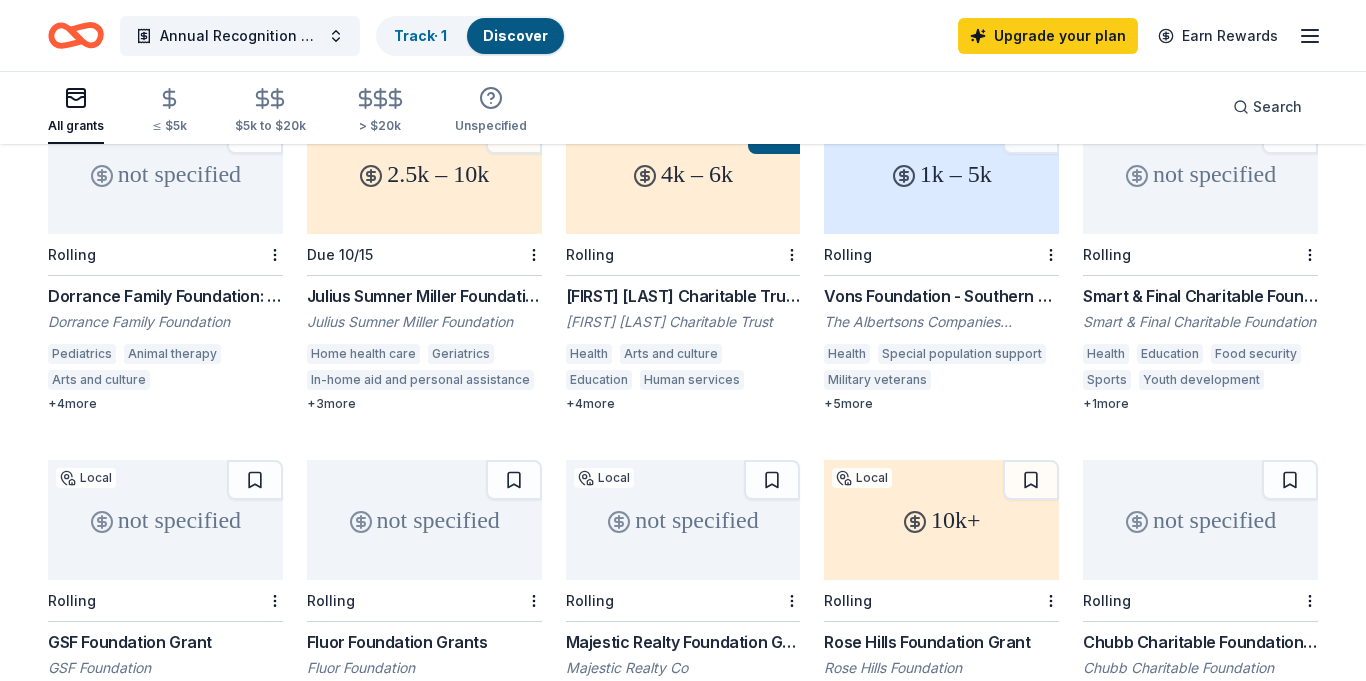 scroll, scrollTop: 587, scrollLeft: 0, axis: vertical 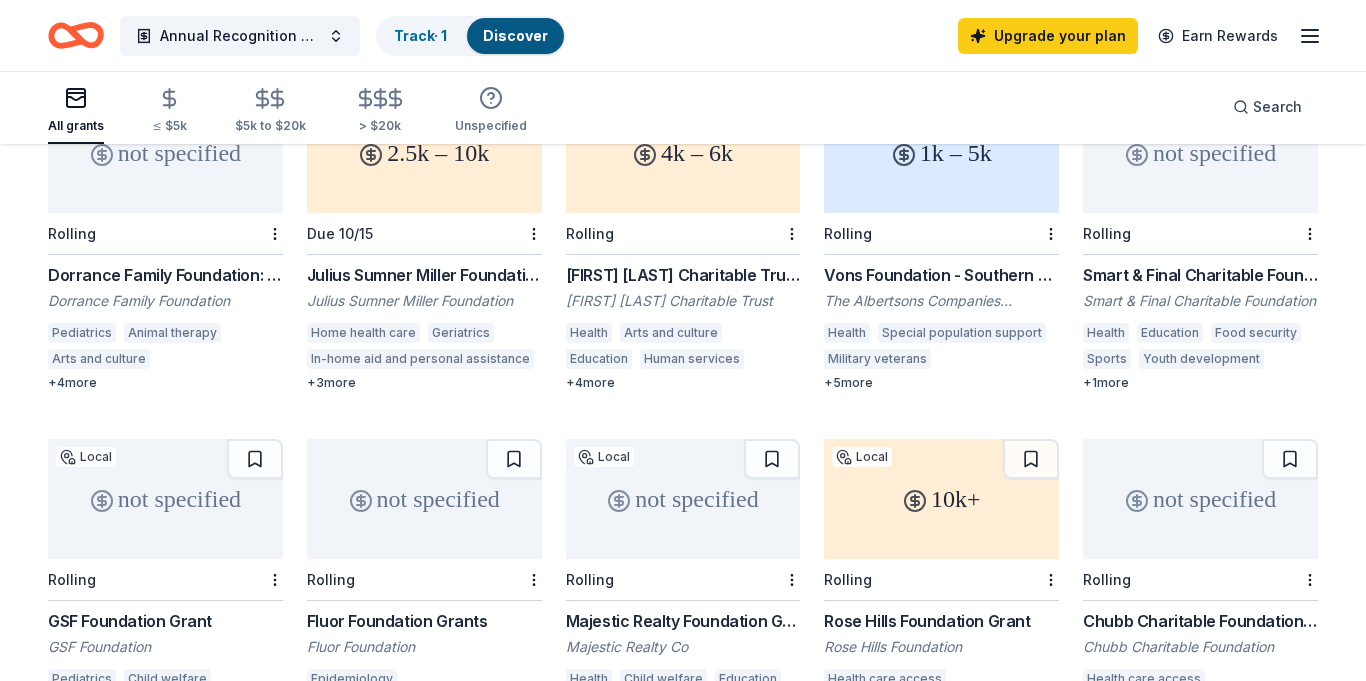 click on "not specified" at bounding box center [1200, 153] 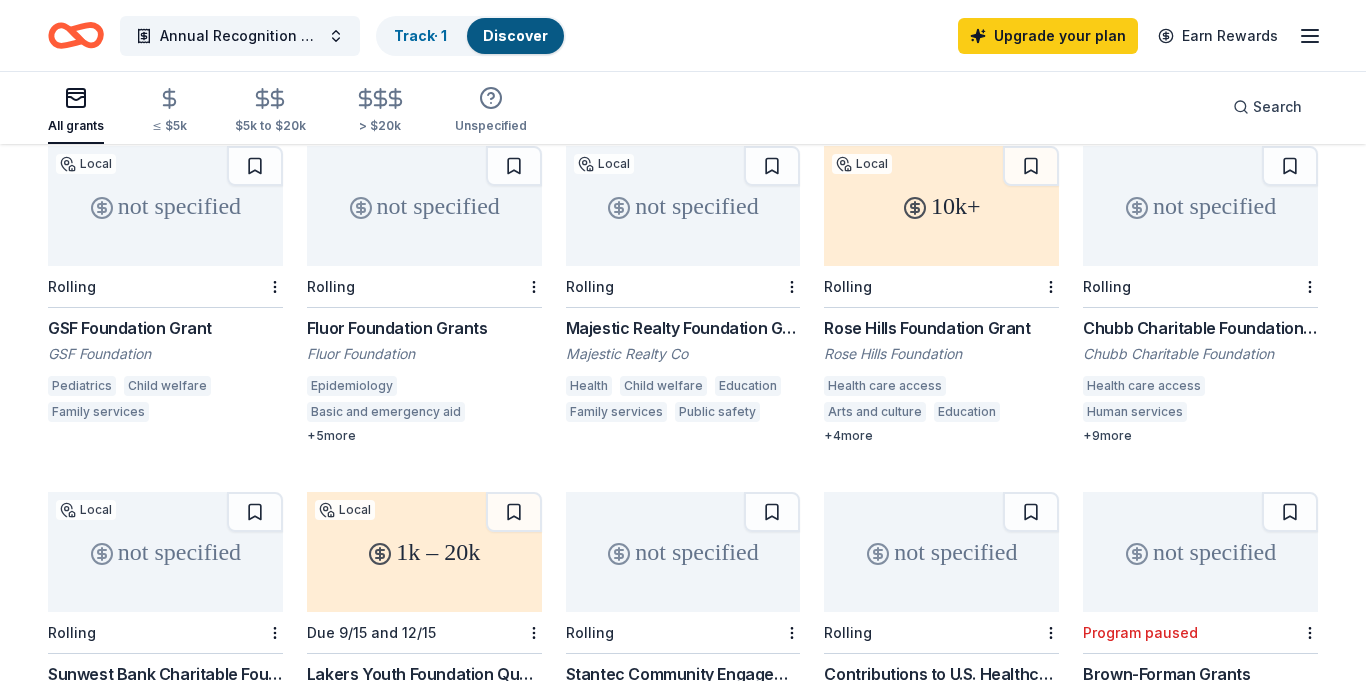 scroll, scrollTop: 887, scrollLeft: 0, axis: vertical 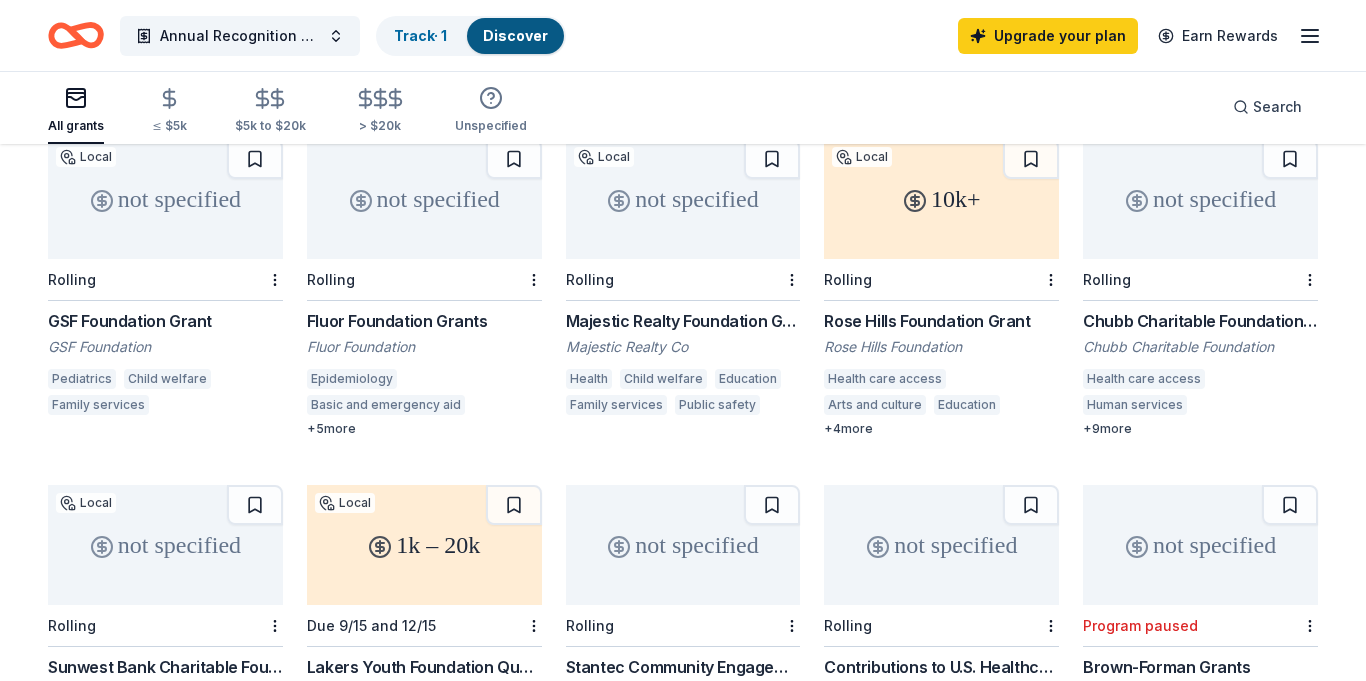 click on "Majestic Realty Foundation Grants" at bounding box center [683, 321] 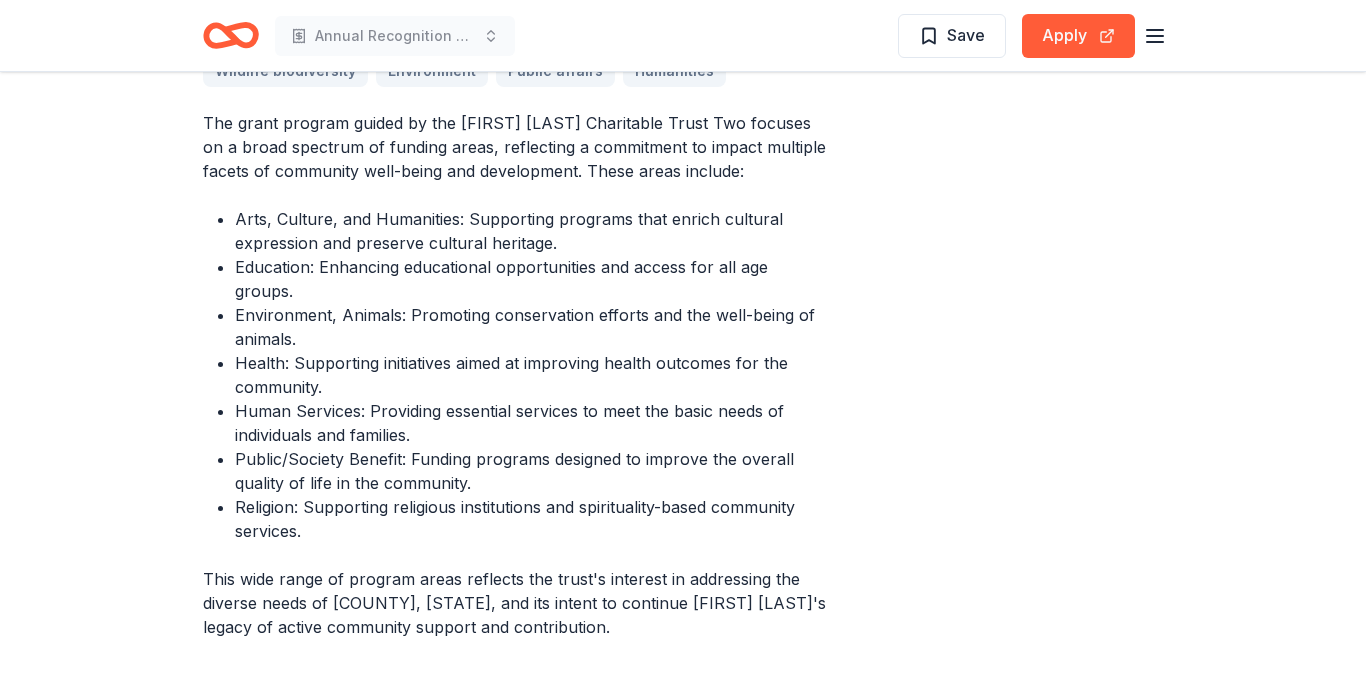 scroll, scrollTop: 0, scrollLeft: 0, axis: both 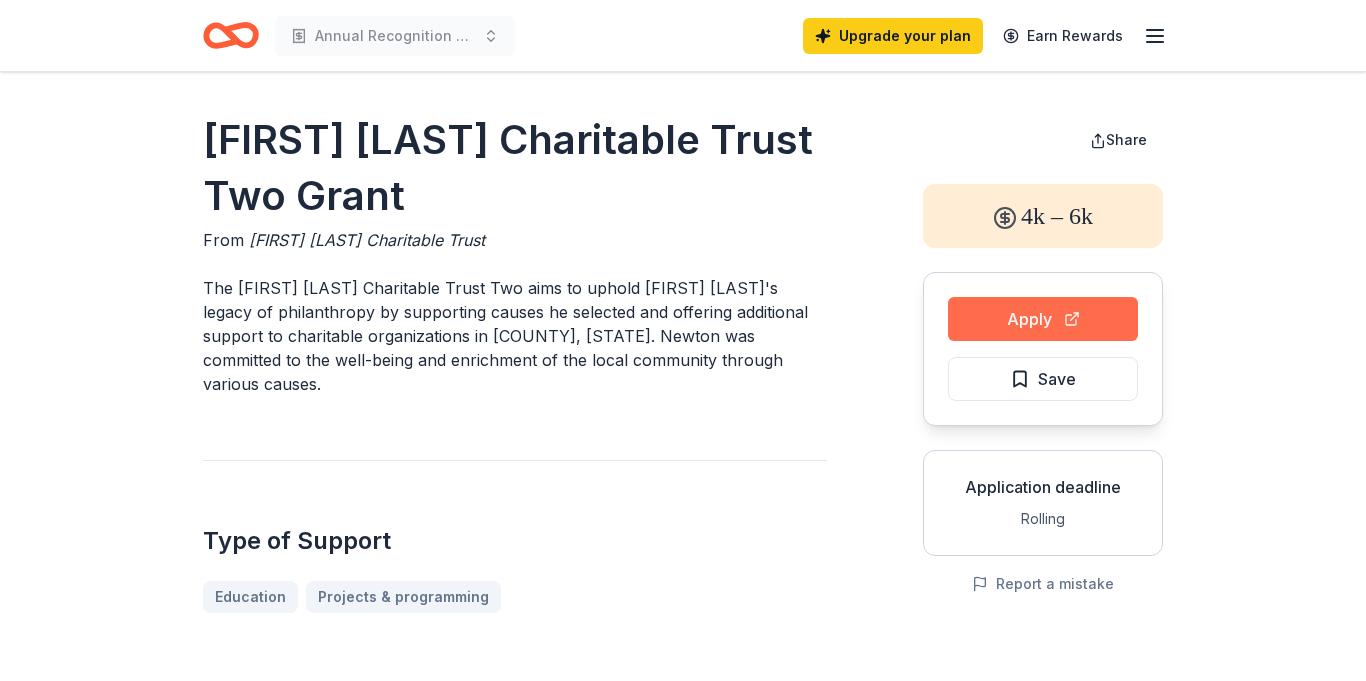 click on "Apply" at bounding box center [1043, 319] 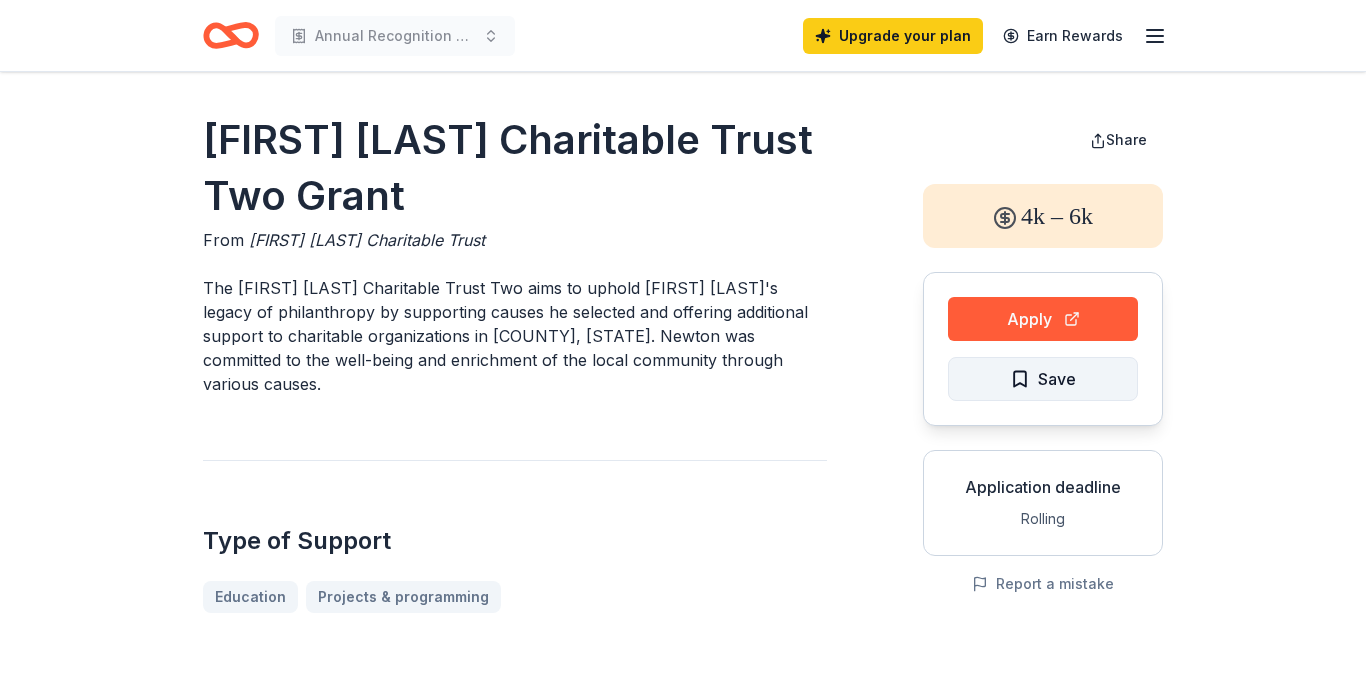 click on "Save" at bounding box center [1057, 379] 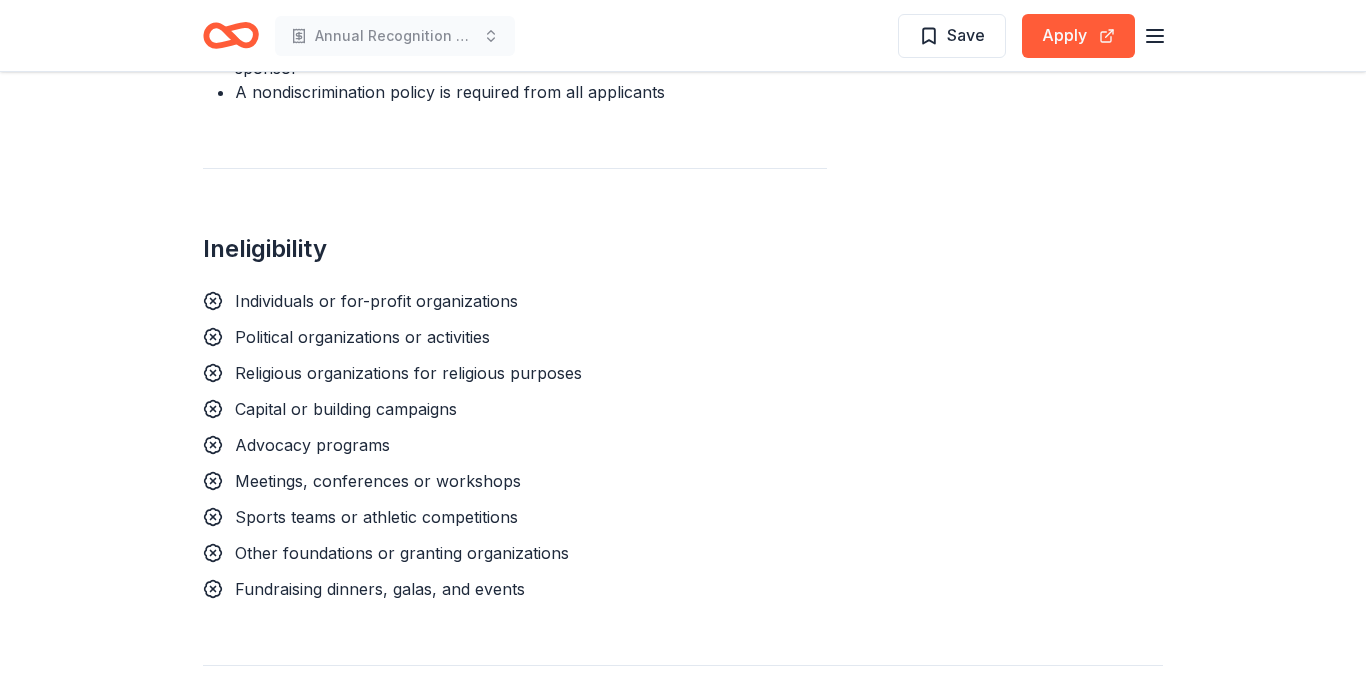 scroll, scrollTop: 1581, scrollLeft: 0, axis: vertical 